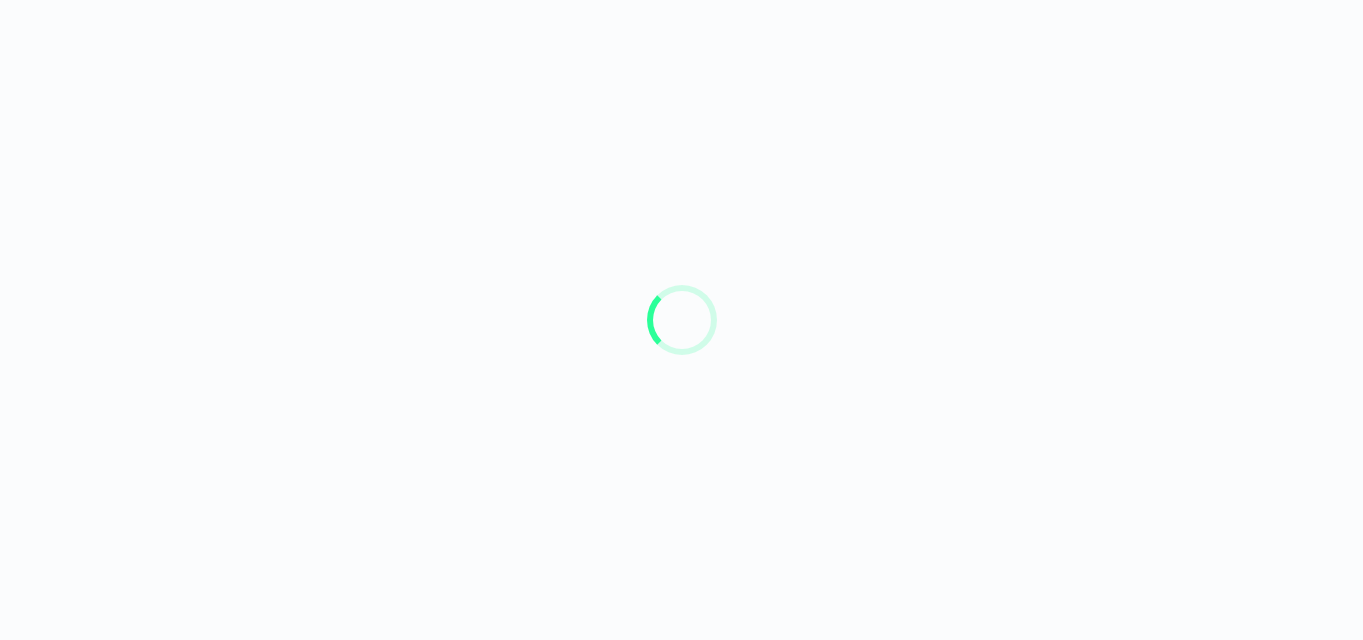 scroll, scrollTop: 0, scrollLeft: 0, axis: both 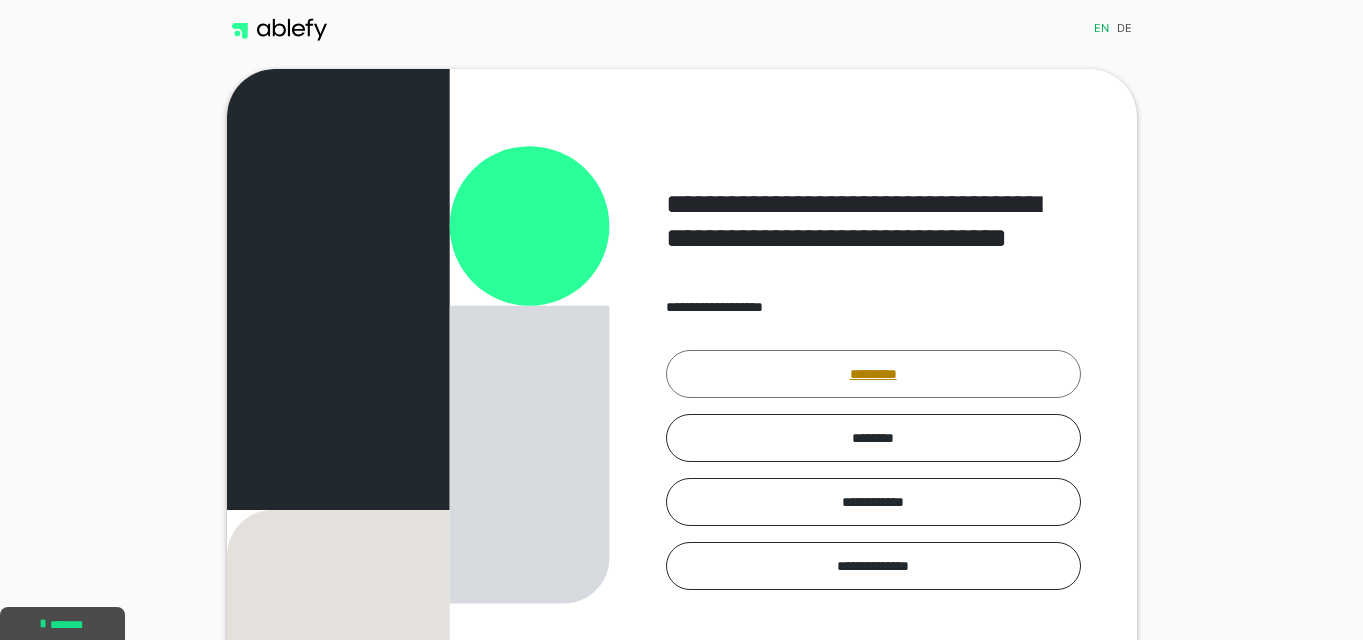 click on "*********" at bounding box center [873, 374] 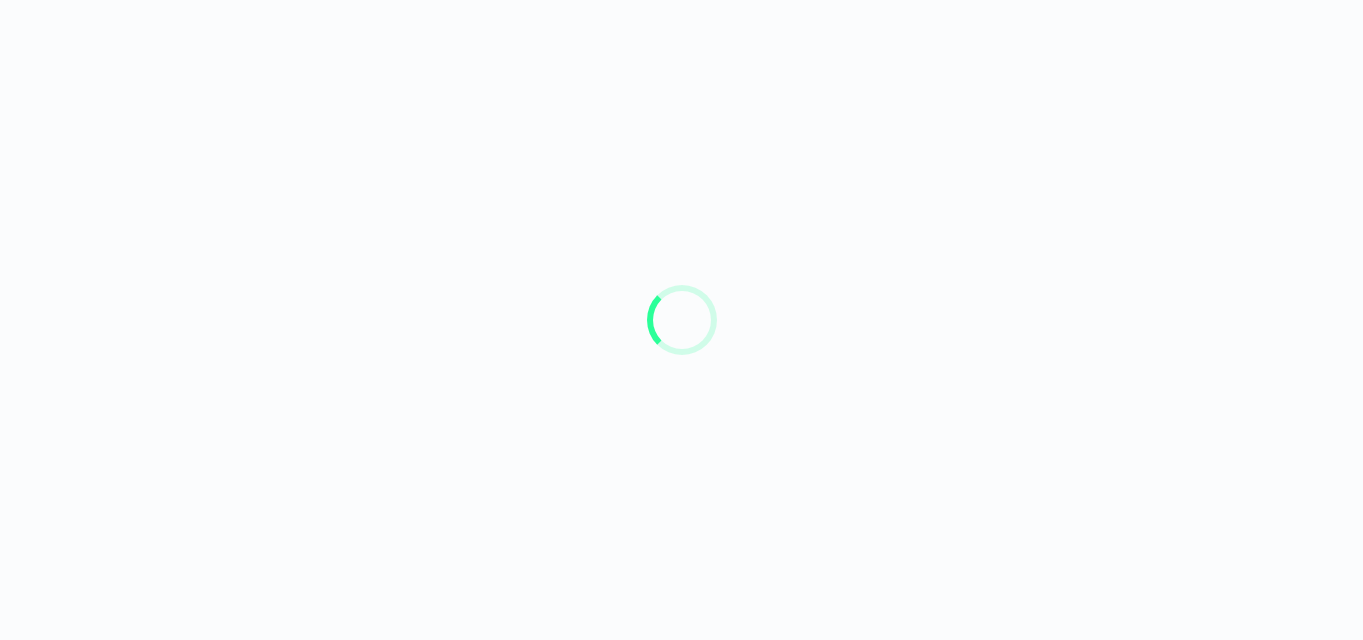 scroll, scrollTop: 0, scrollLeft: 0, axis: both 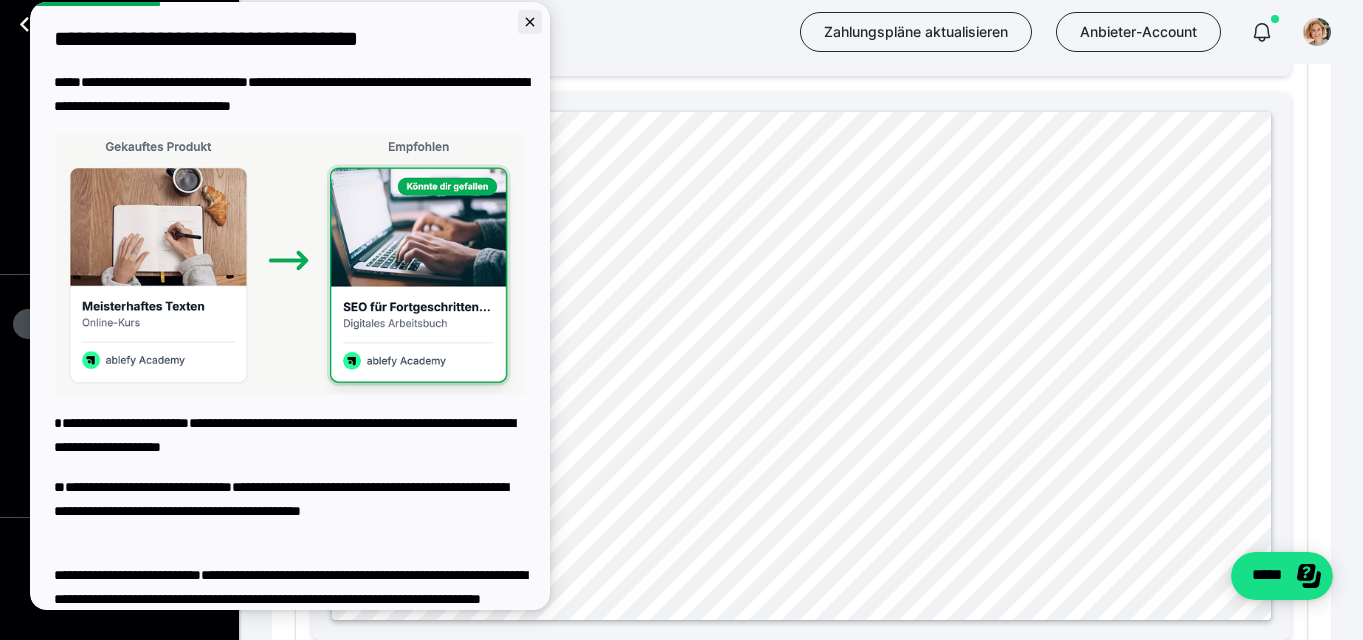 click 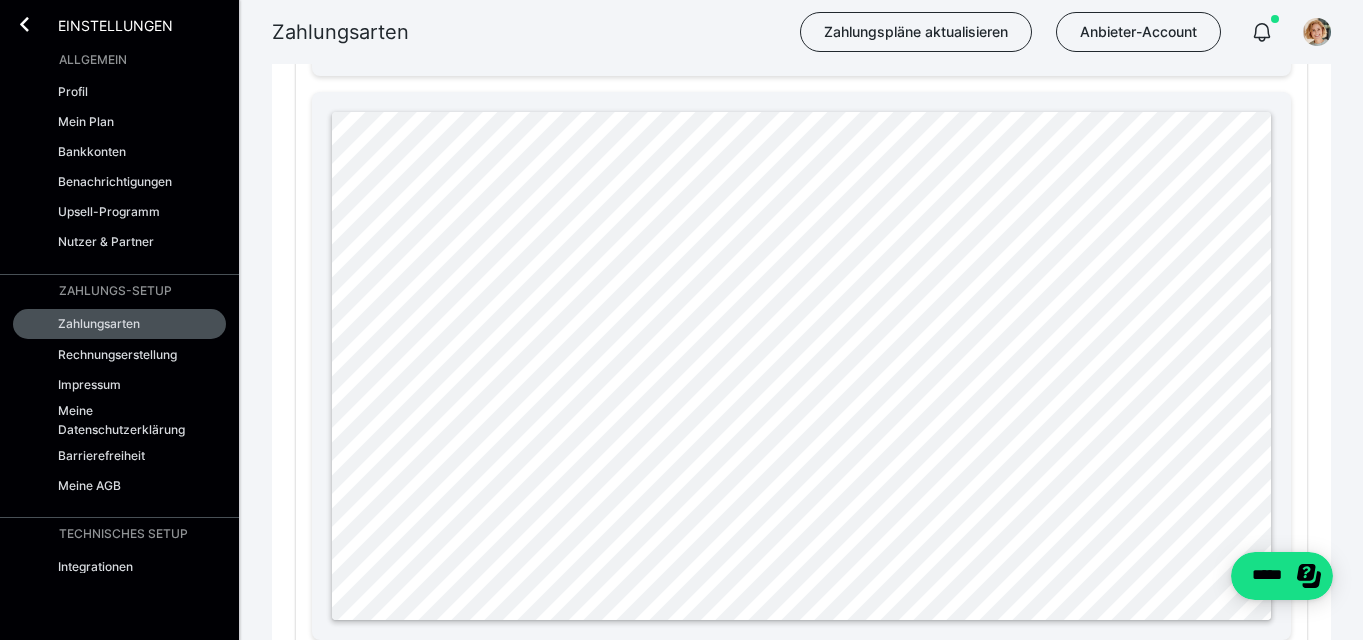 scroll, scrollTop: 0, scrollLeft: 0, axis: both 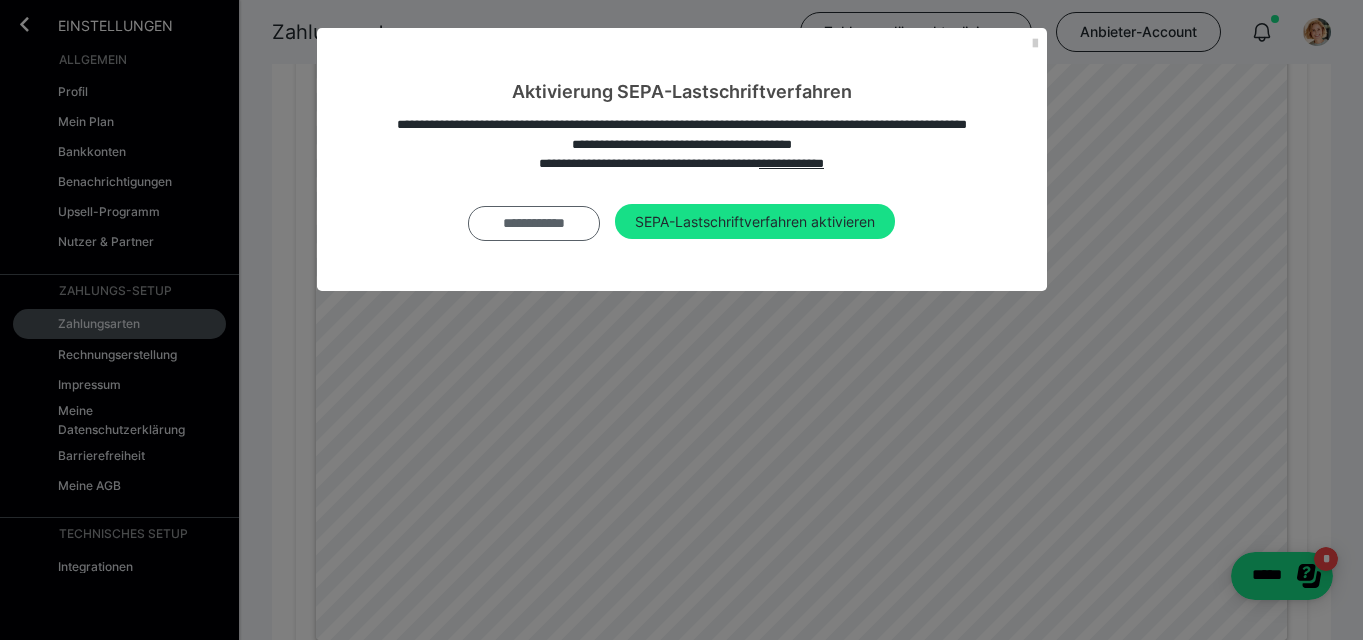 click on "**********" at bounding box center (534, 224) 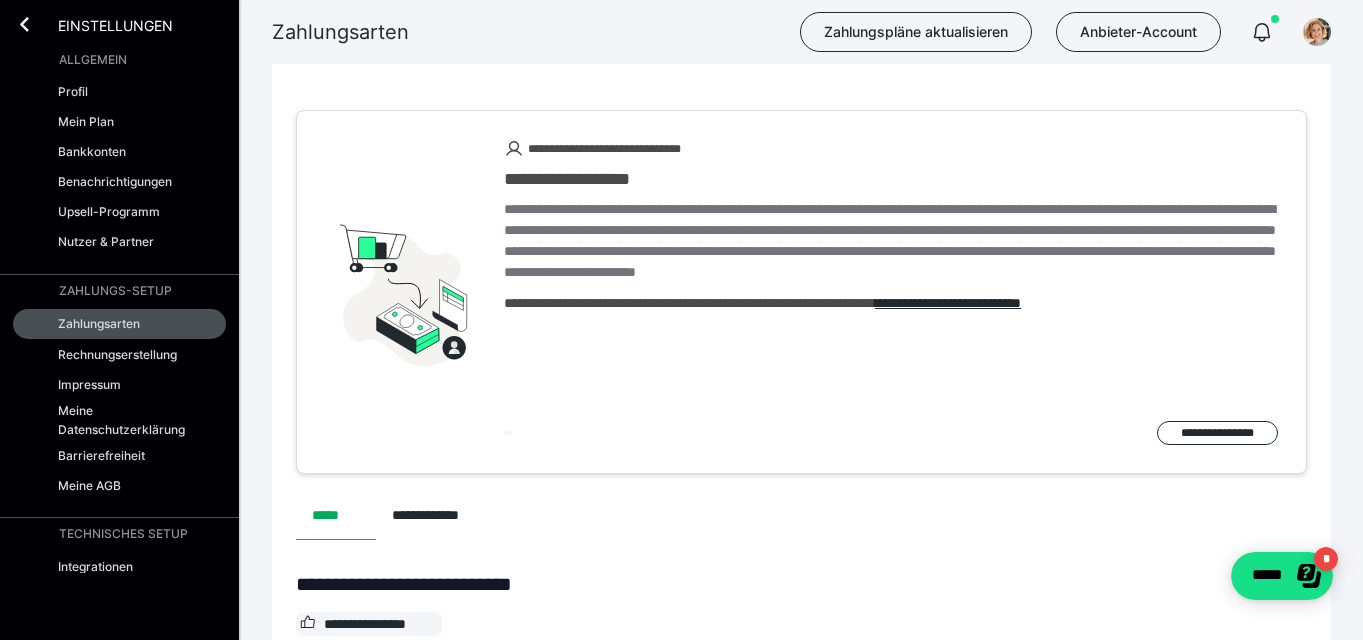 scroll, scrollTop: 0, scrollLeft: 0, axis: both 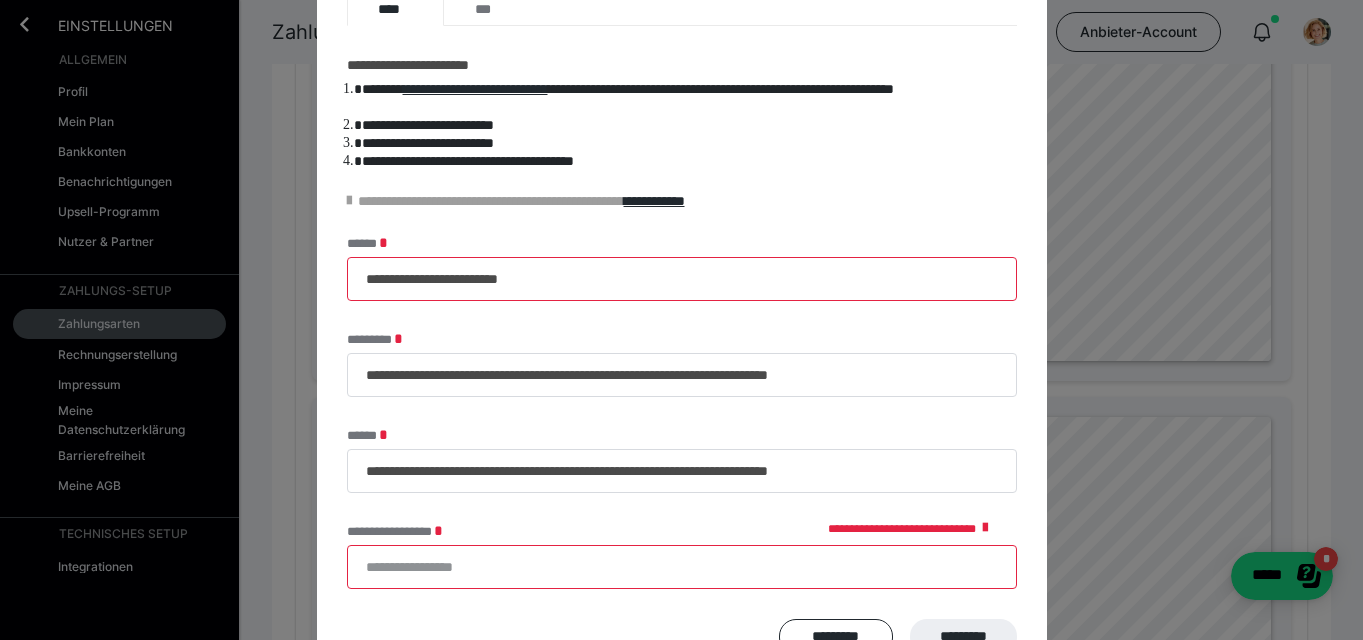 click on "**********" at bounding box center [682, 567] 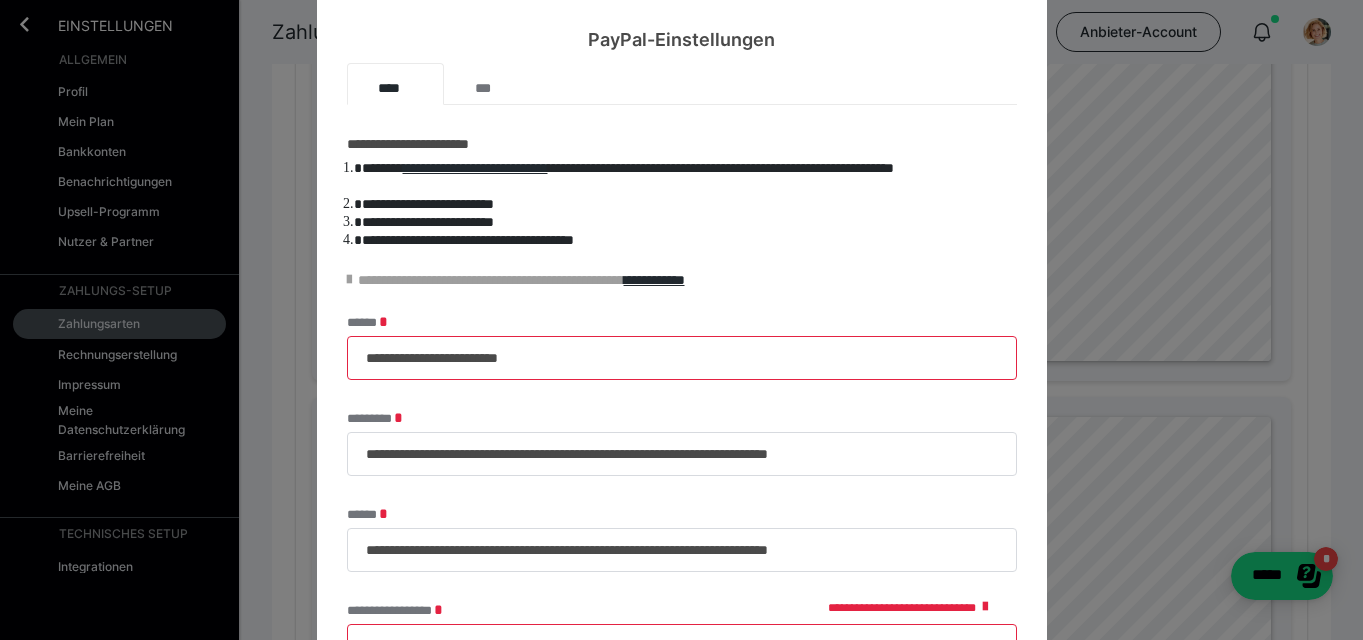 scroll, scrollTop: 0, scrollLeft: 0, axis: both 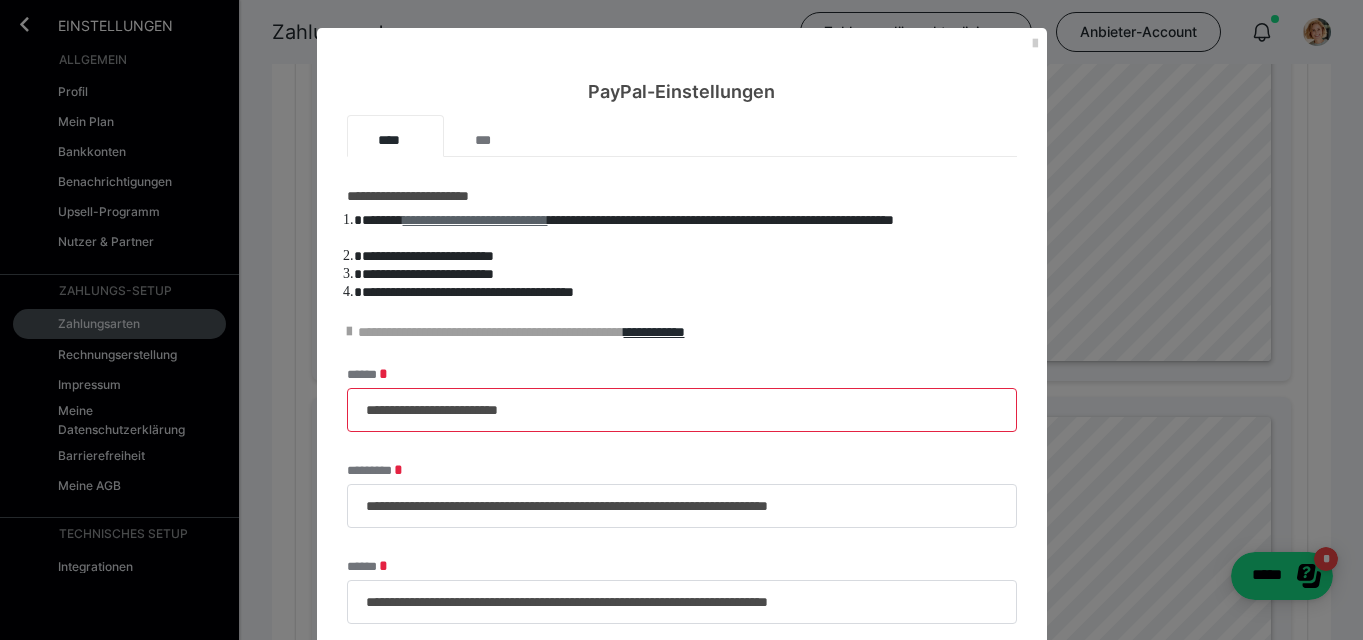 click on "**********" at bounding box center (475, 220) 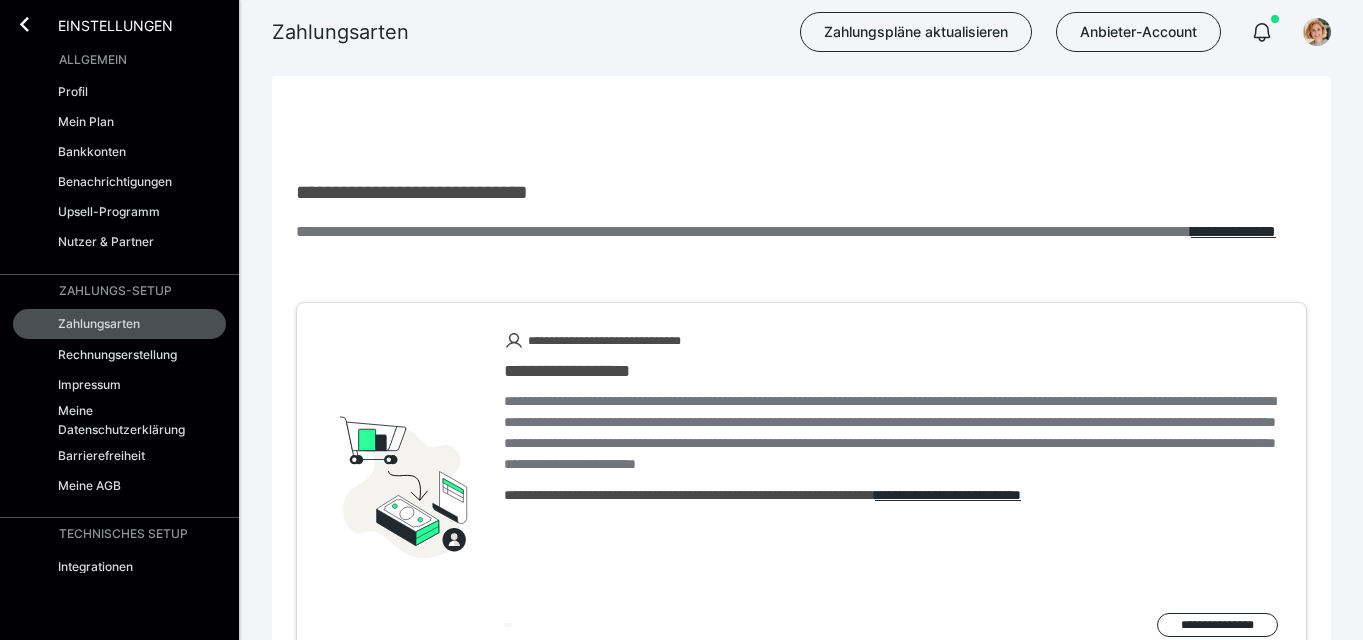 scroll, scrollTop: 2506, scrollLeft: 0, axis: vertical 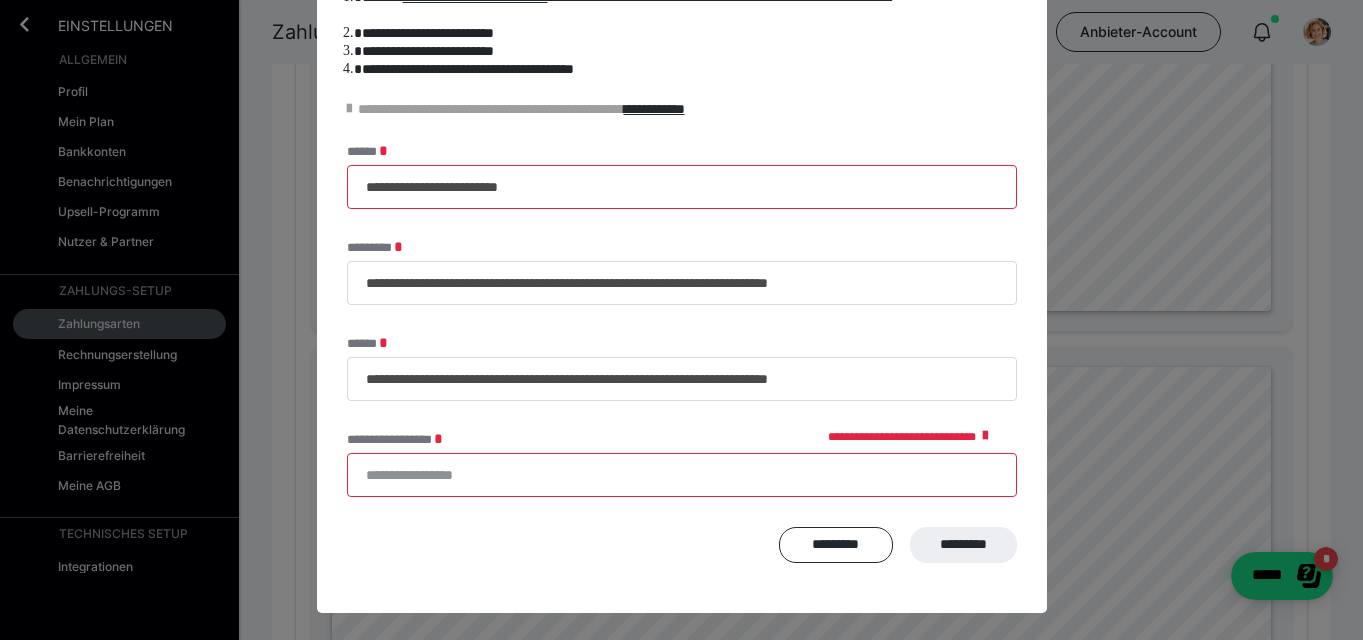 click on "**********" at bounding box center (682, 475) 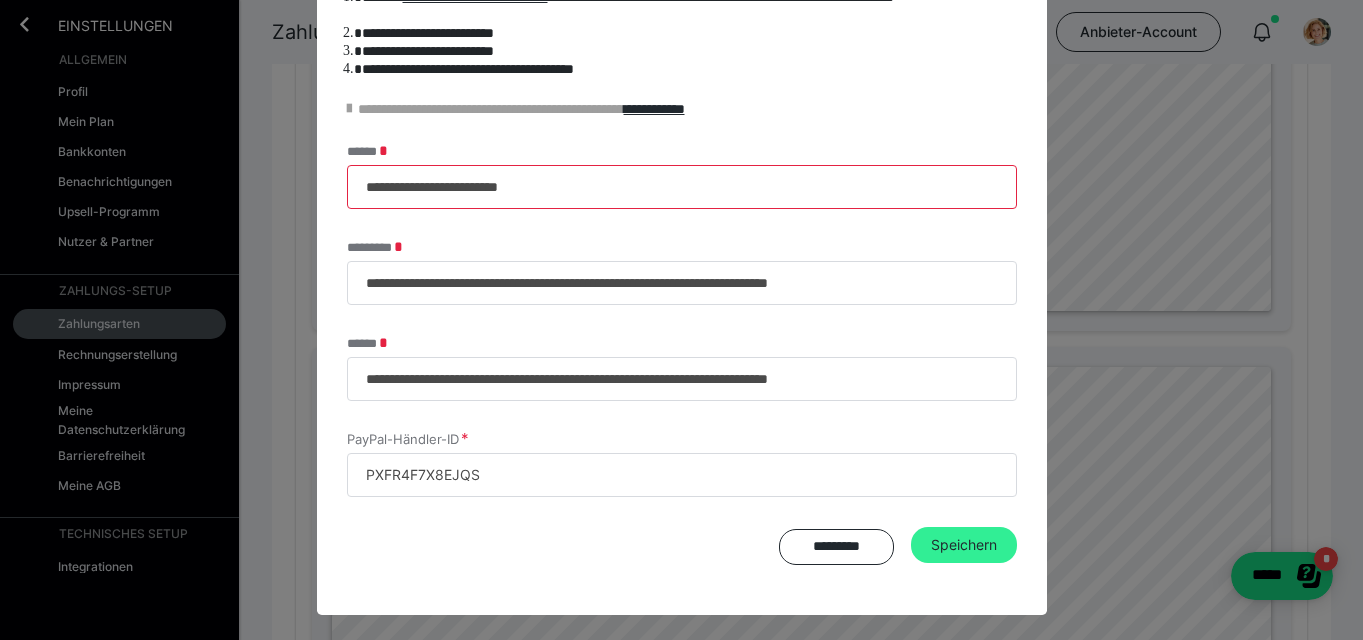 type on "PXFR4F7X8EJQS" 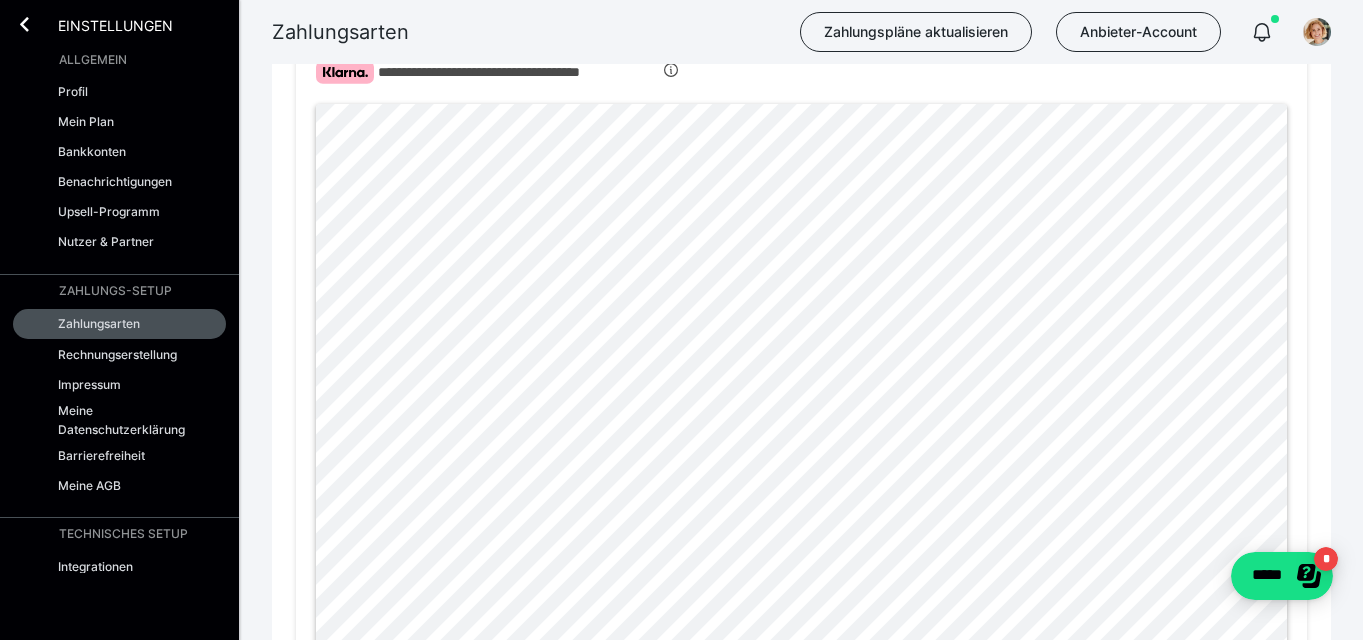 scroll, scrollTop: 0, scrollLeft: 0, axis: both 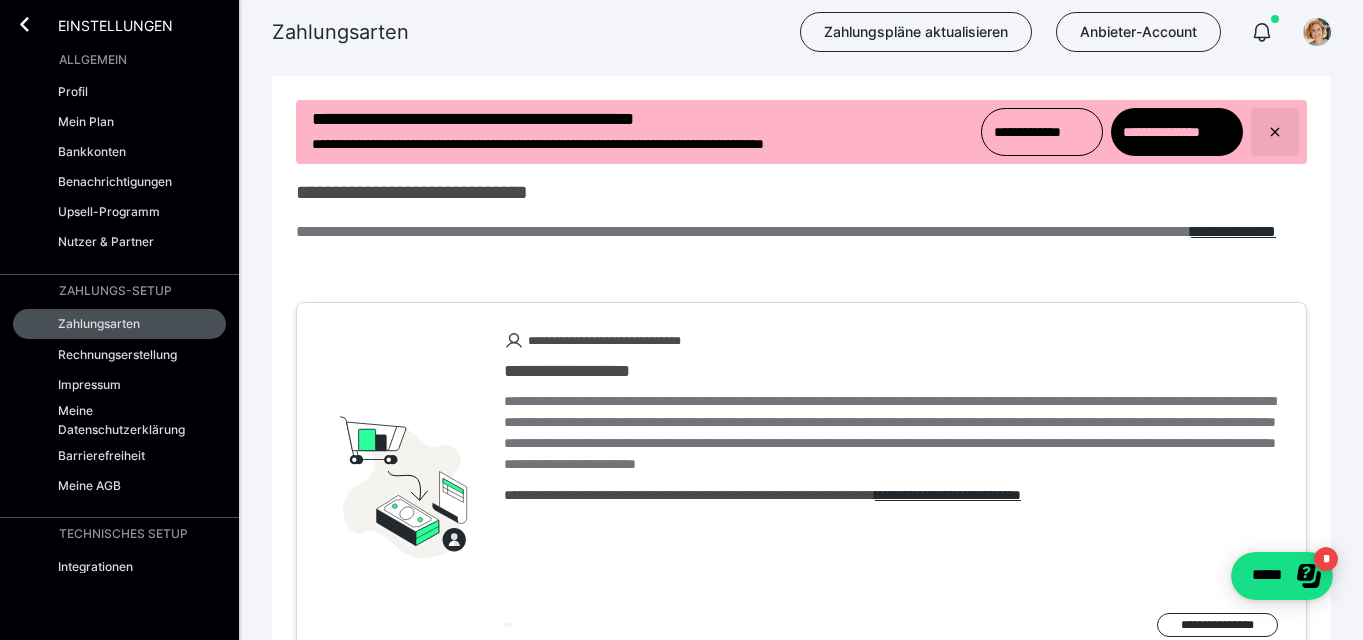 click at bounding box center (1275, 132) 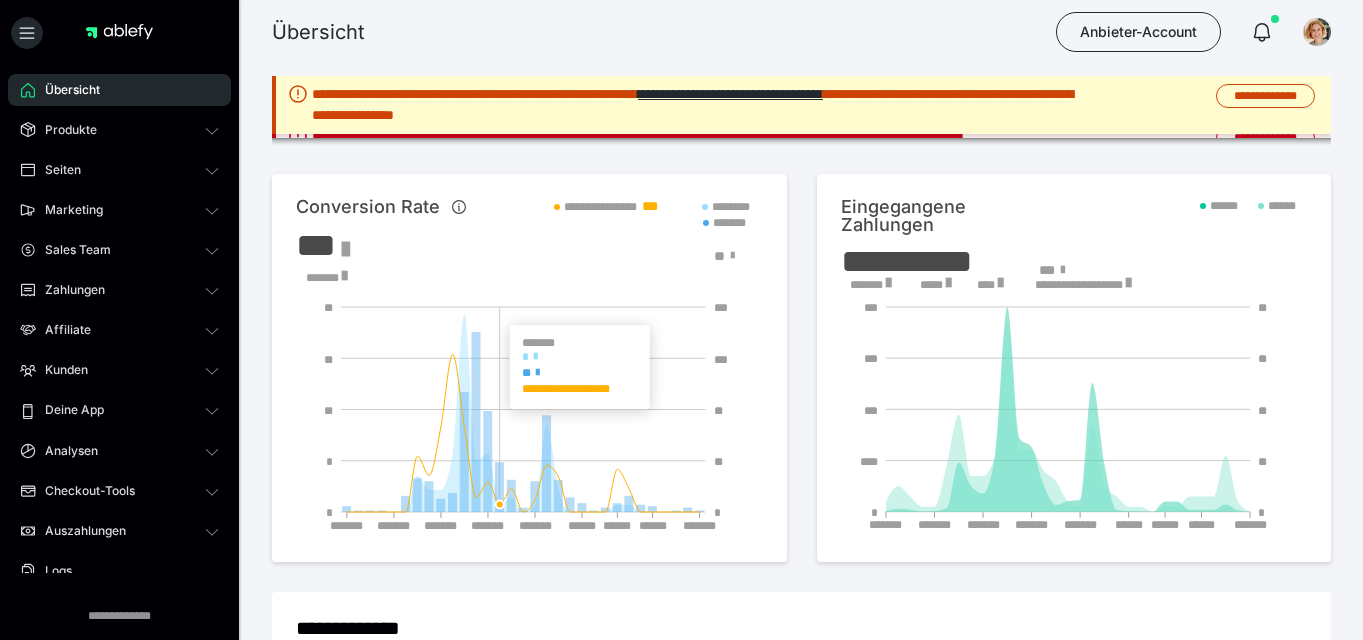 scroll, scrollTop: 0, scrollLeft: 0, axis: both 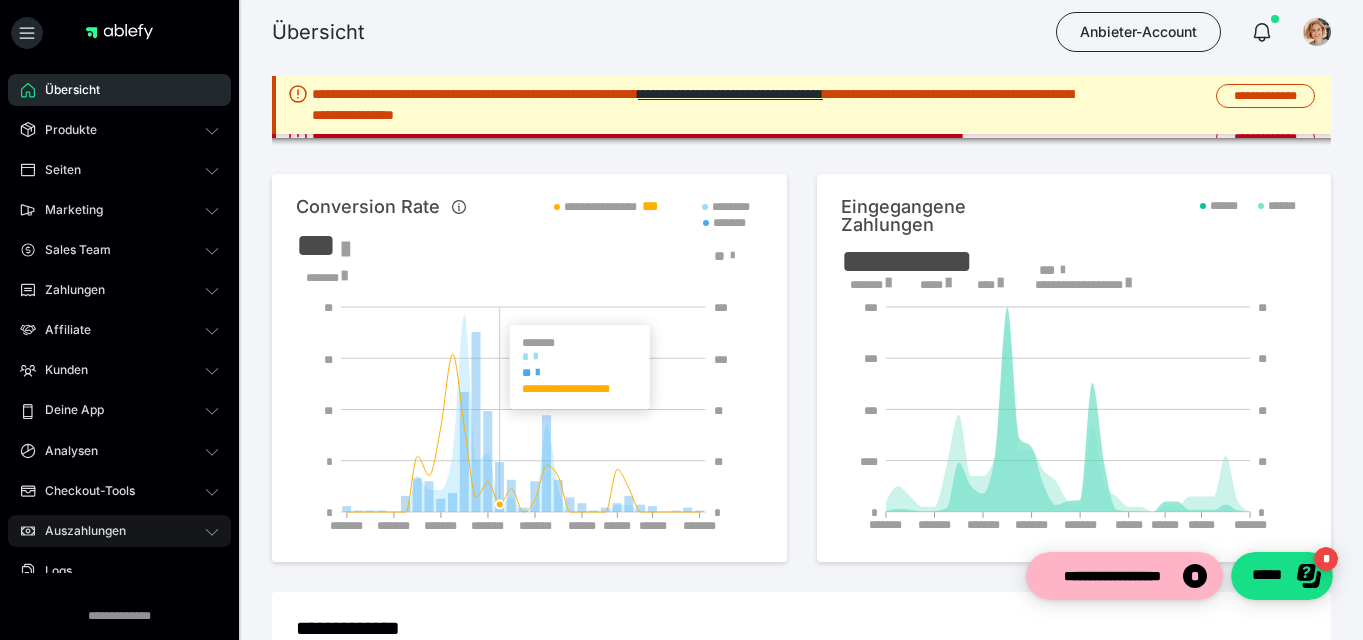 click on "Auszahlungen" at bounding box center [78, 531] 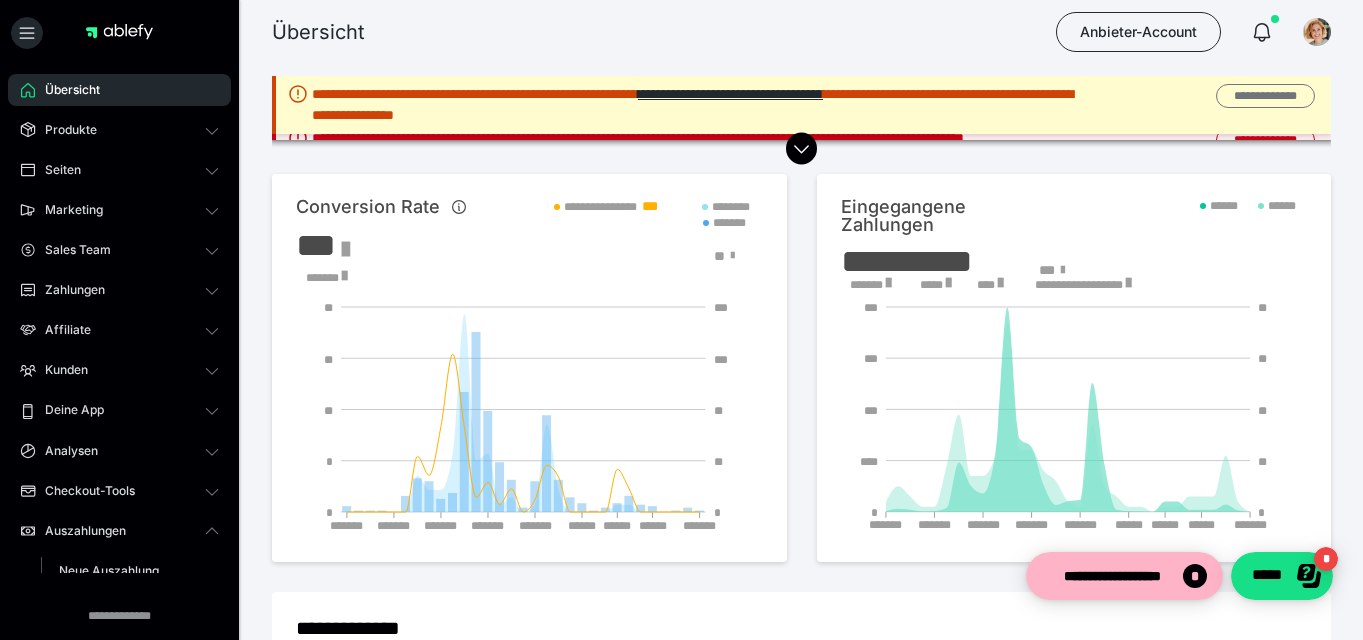 click on "**********" at bounding box center [1265, 96] 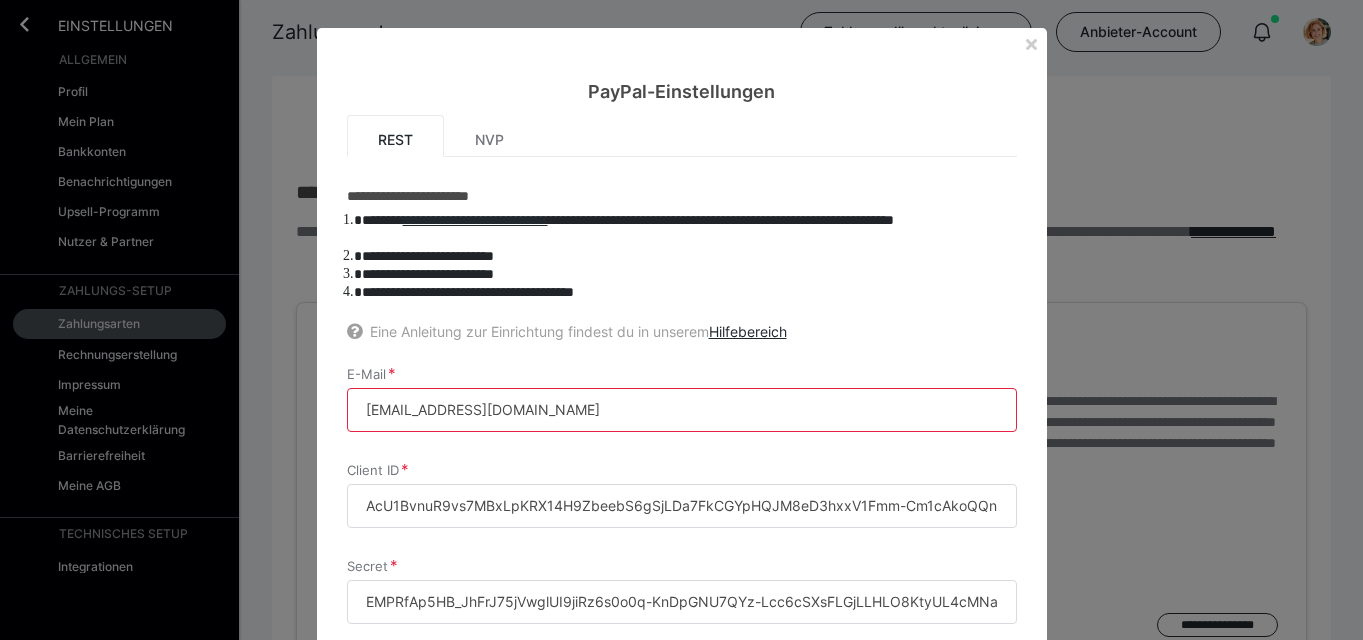 scroll, scrollTop: 1566, scrollLeft: 0, axis: vertical 